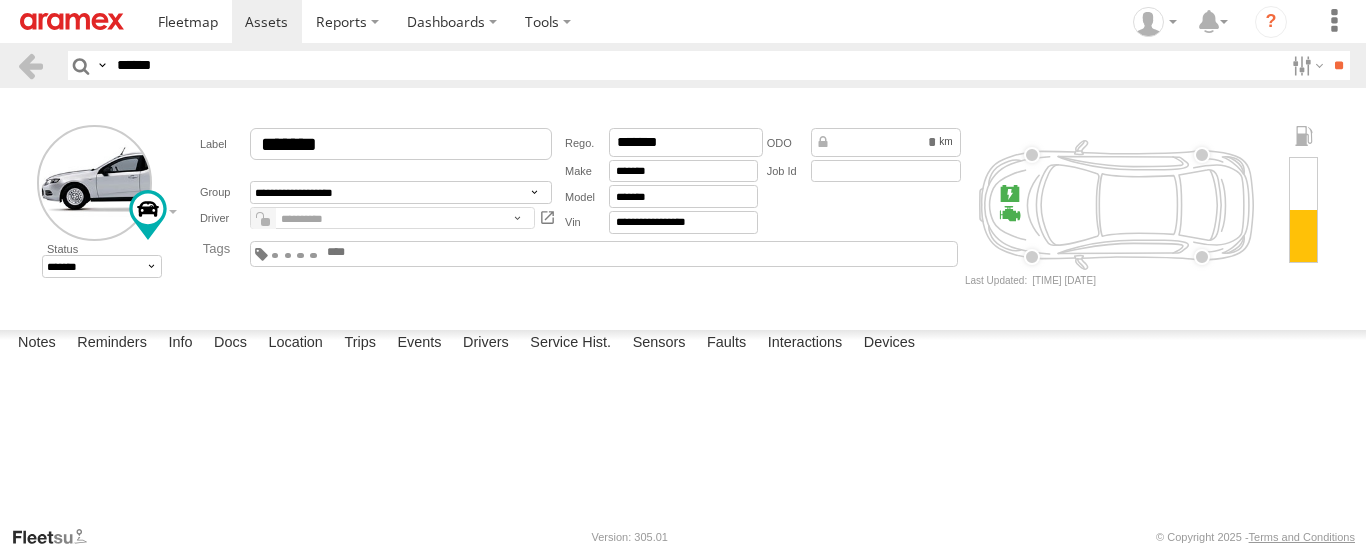 scroll, scrollTop: 0, scrollLeft: 0, axis: both 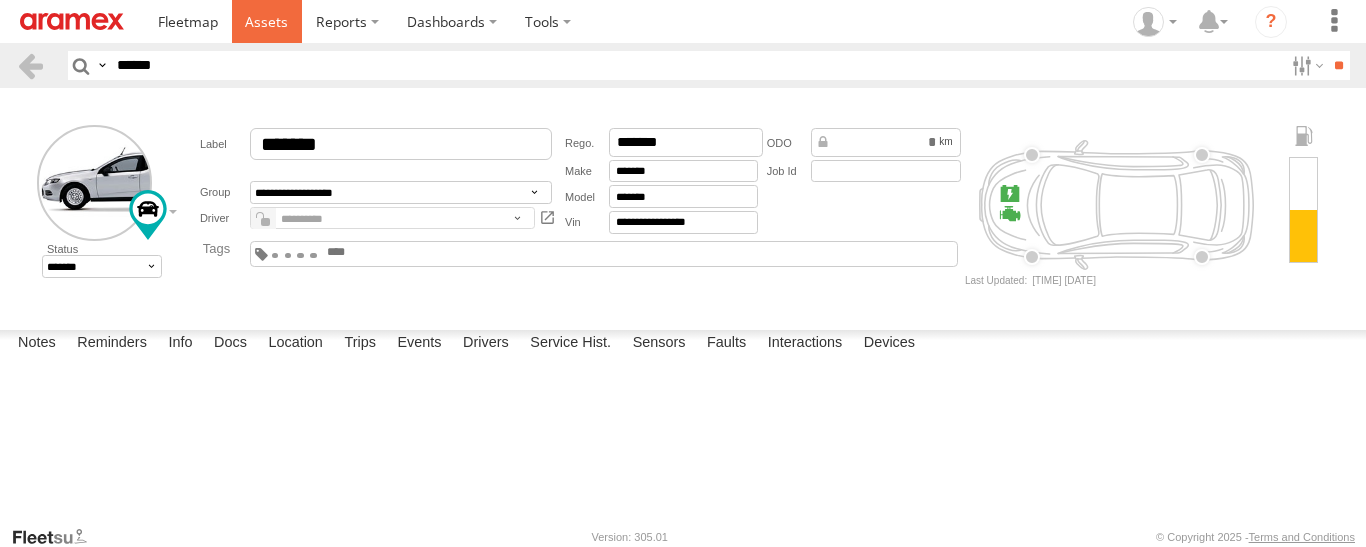 click at bounding box center [266, 21] 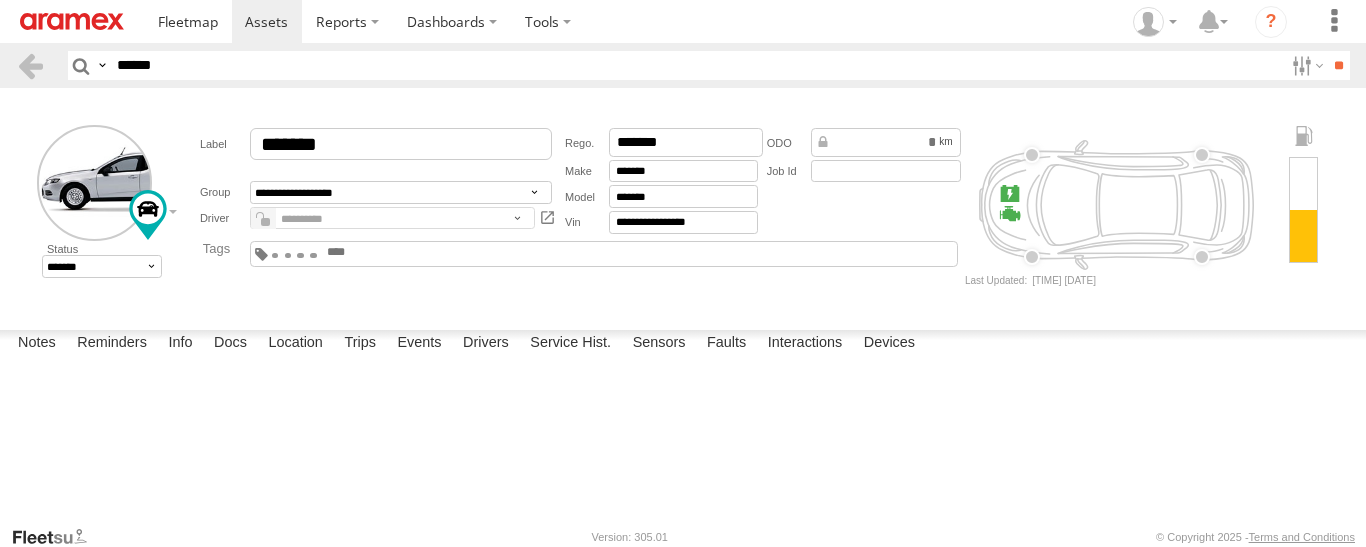 drag, startPoint x: 223, startPoint y: 67, endPoint x: 91, endPoint y: 73, distance: 132.13629 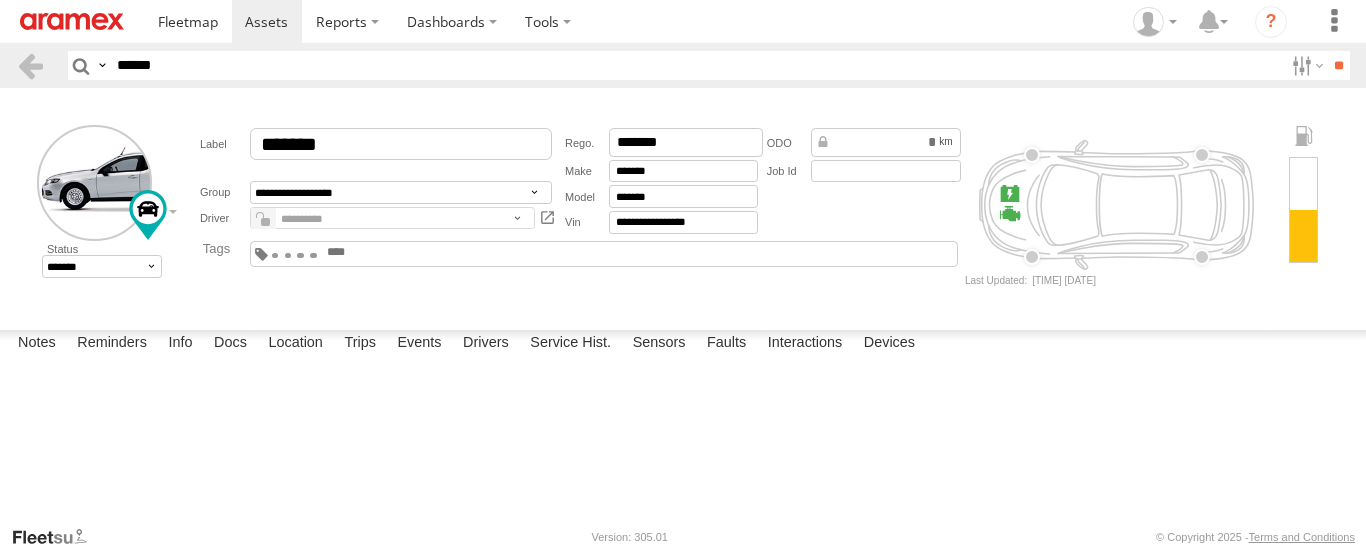 click on "Search Query
Asset ID
Asset Label
Registration
Manufacturer
Model
VIN
Job ID Device ID BEY" at bounding box center (697, 65) 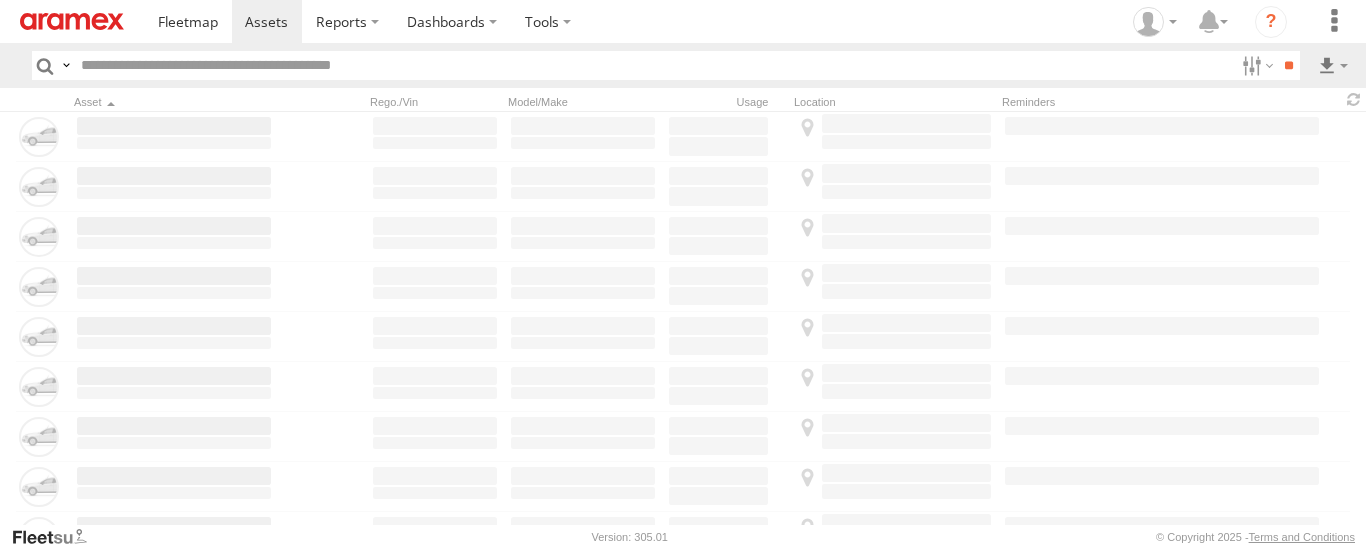 scroll, scrollTop: 0, scrollLeft: 0, axis: both 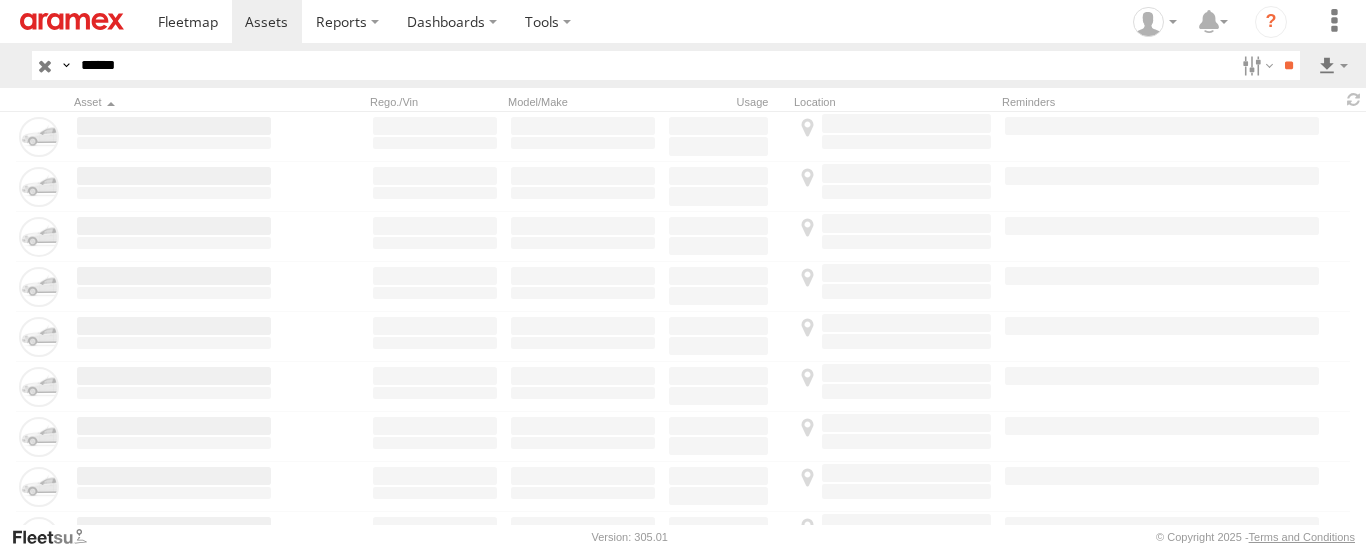 click on "******" at bounding box center (653, 65) 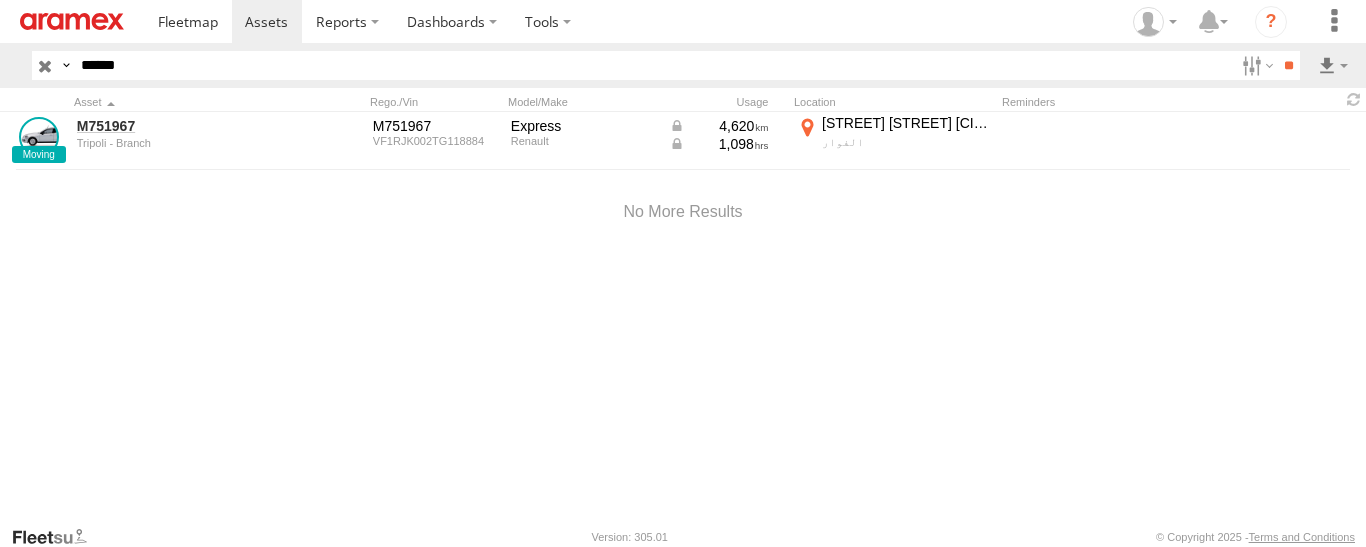 click on "******" at bounding box center (653, 65) 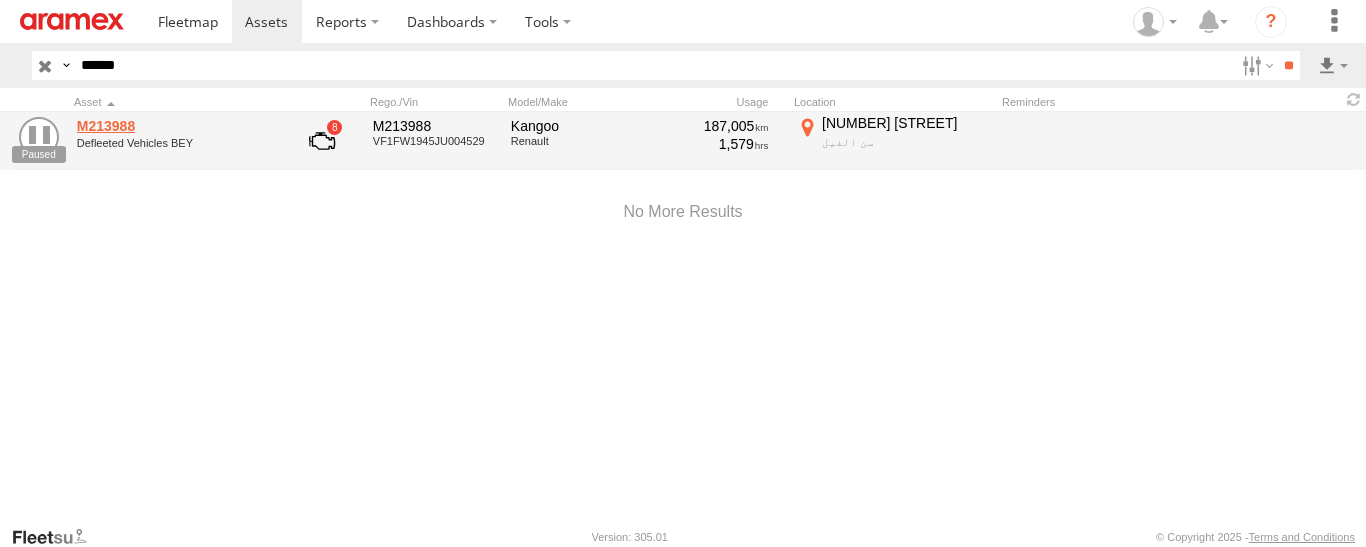 click on "M213988" at bounding box center [174, 126] 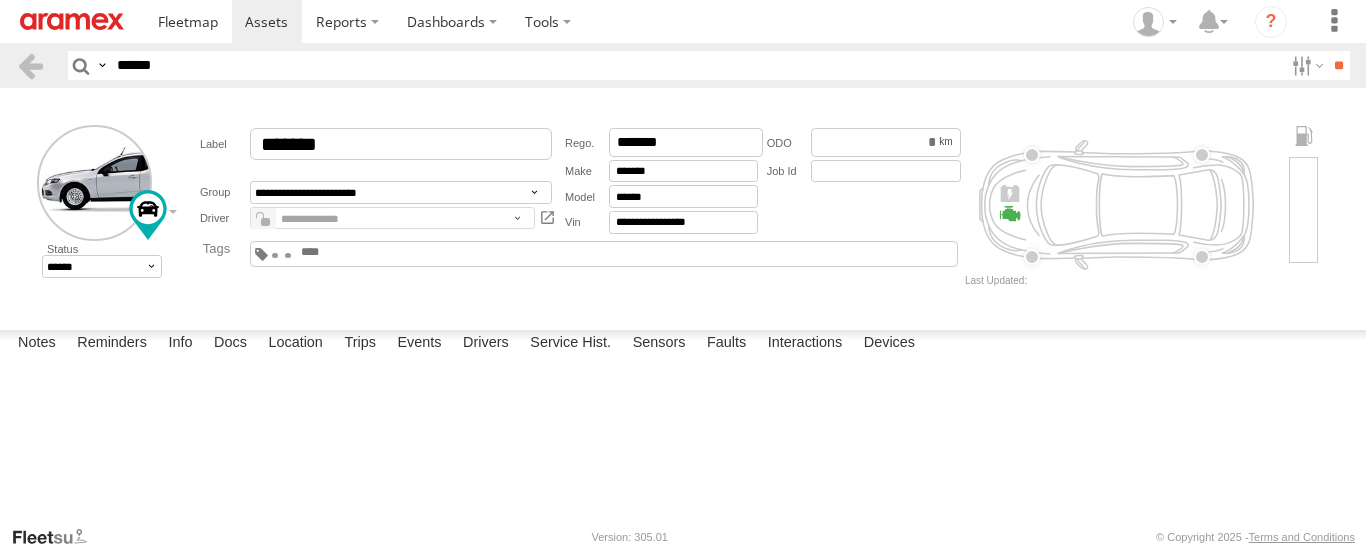 scroll, scrollTop: 0, scrollLeft: 0, axis: both 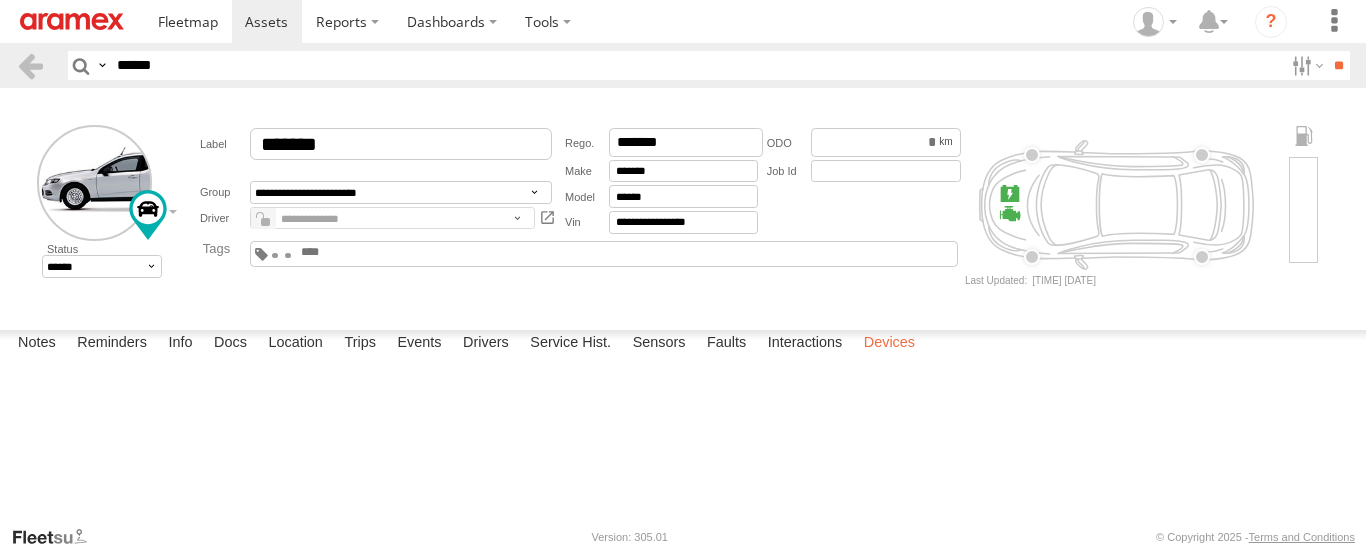 click on "Devices" at bounding box center [889, 344] 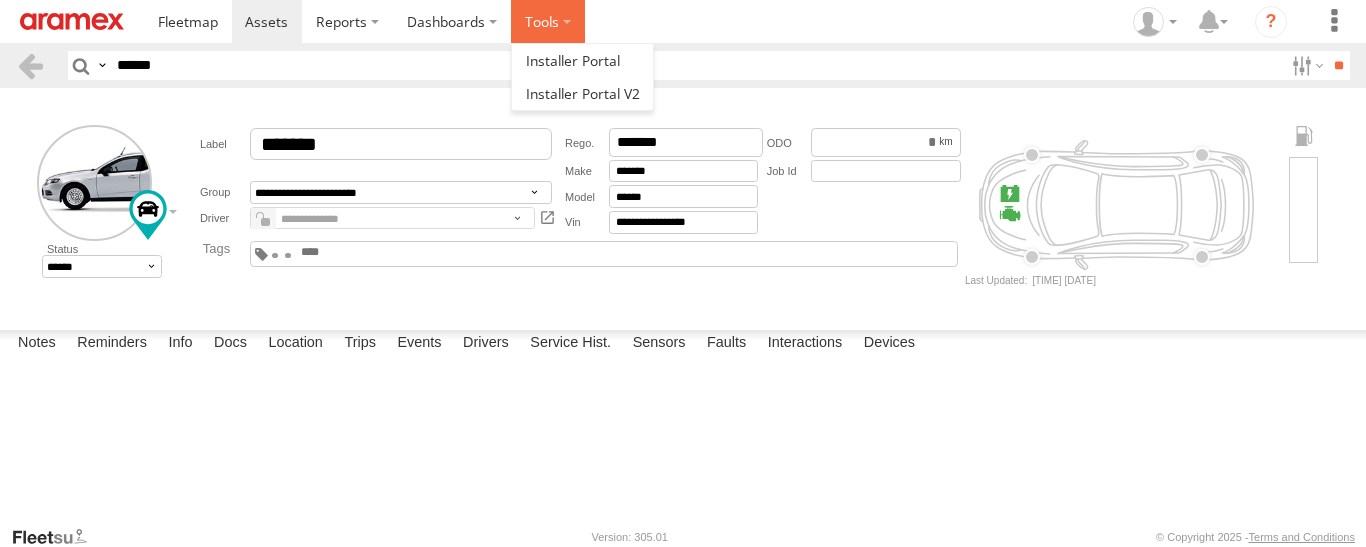 click at bounding box center [548, 21] 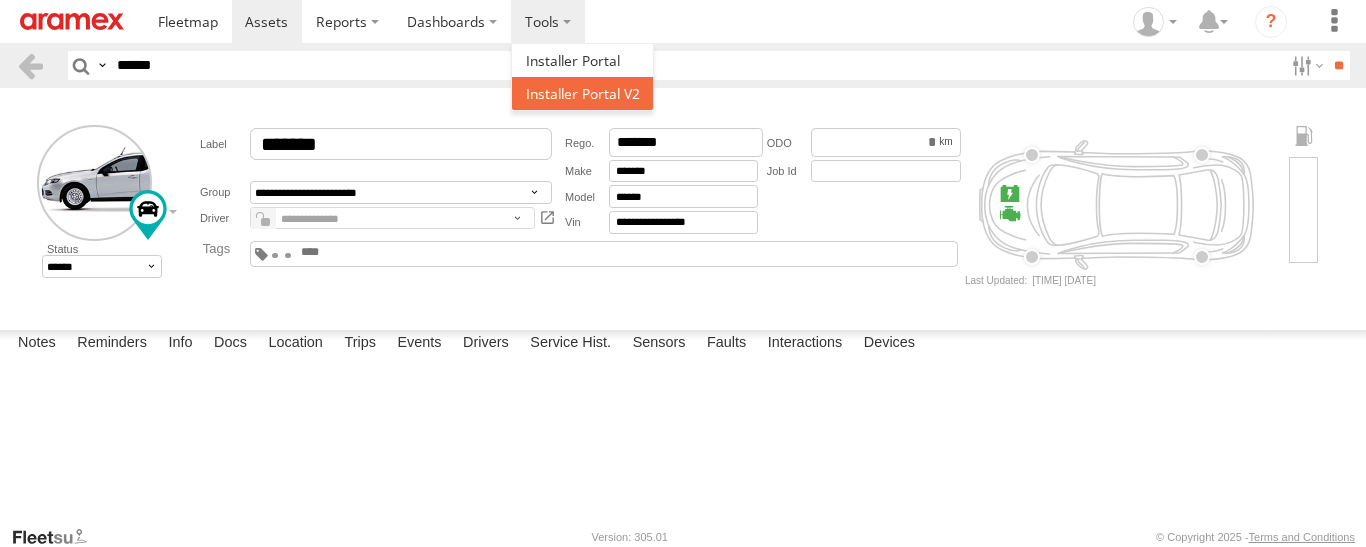 click at bounding box center (583, 93) 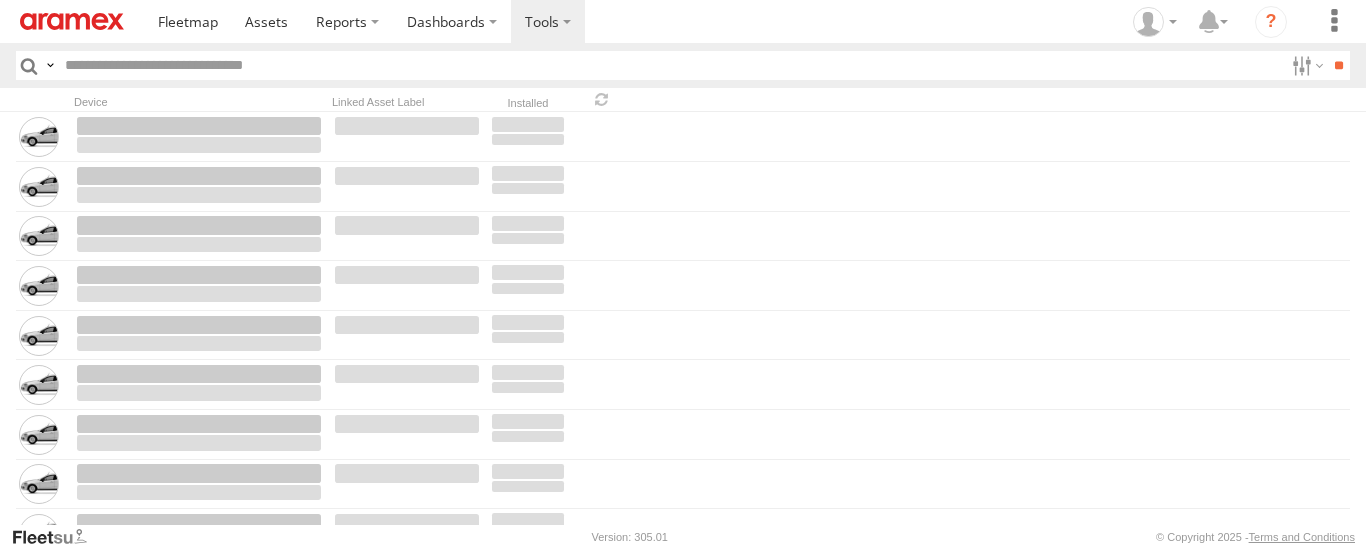 scroll, scrollTop: 0, scrollLeft: 0, axis: both 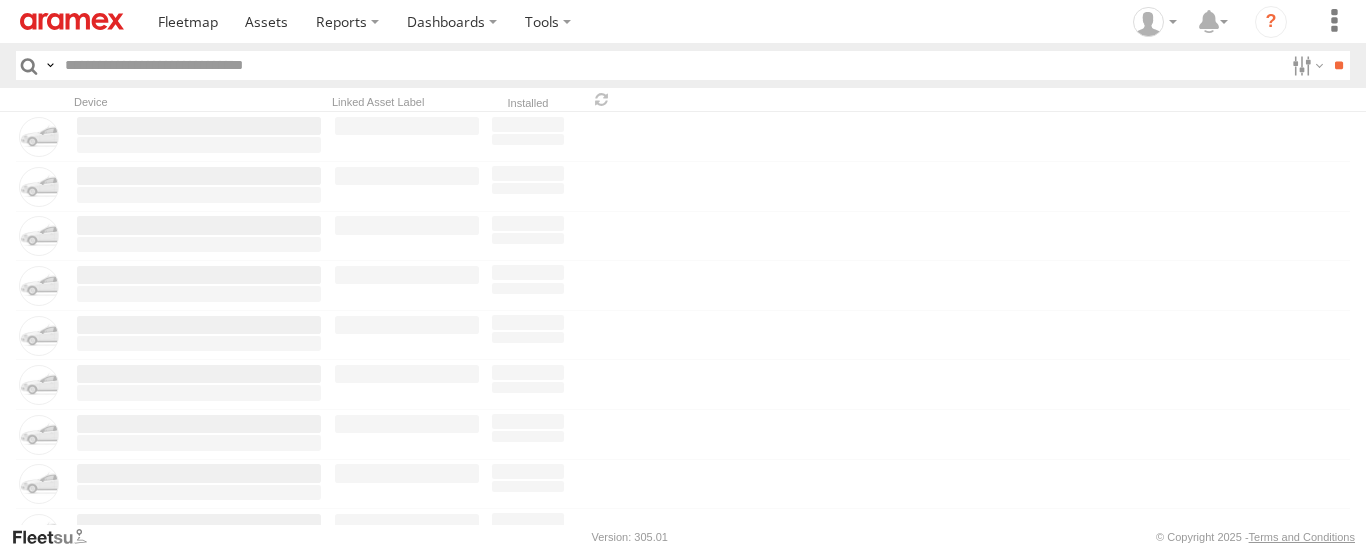click at bounding box center [670, 65] 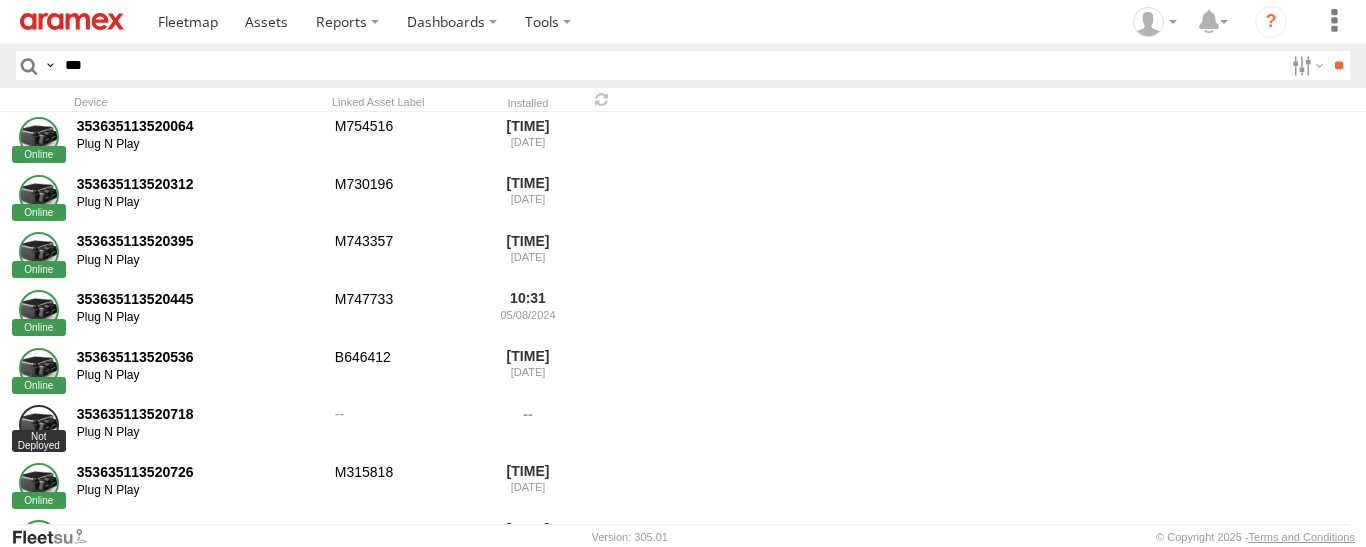 type on "***" 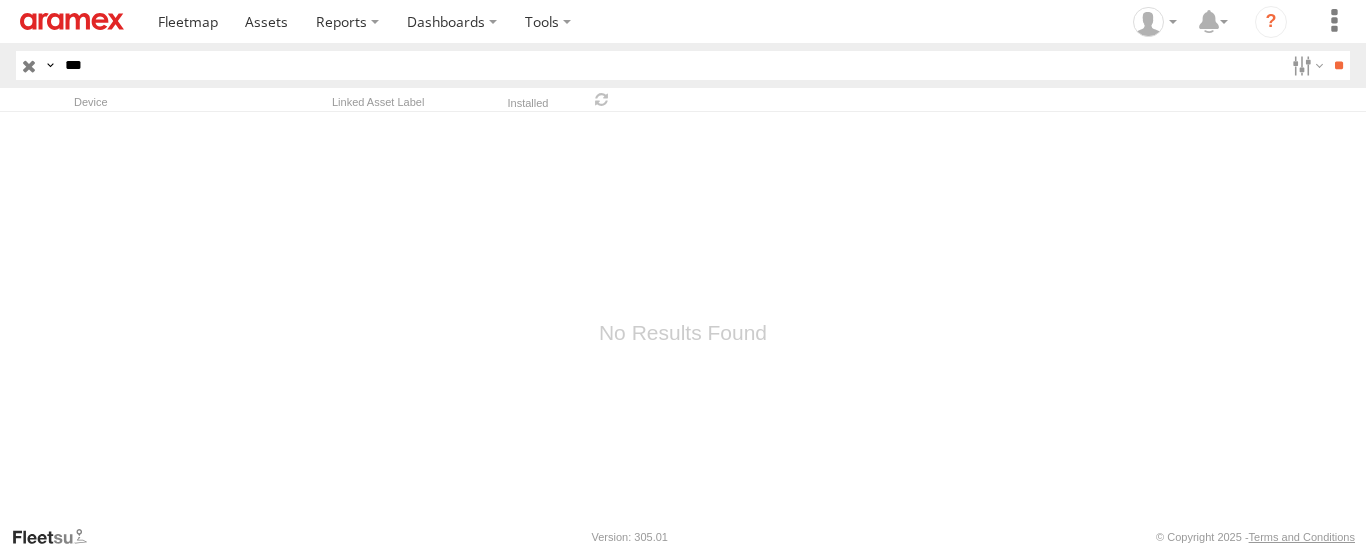 drag, startPoint x: 116, startPoint y: 64, endPoint x: 39, endPoint y: 56, distance: 77.41447 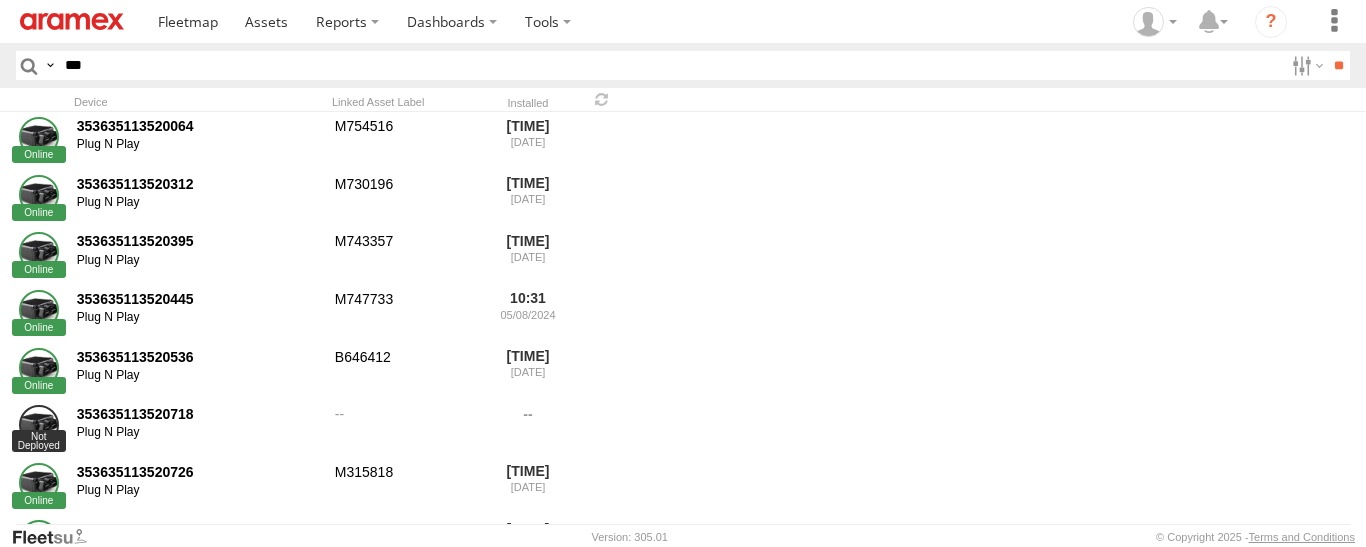 click on "***" at bounding box center [670, 65] 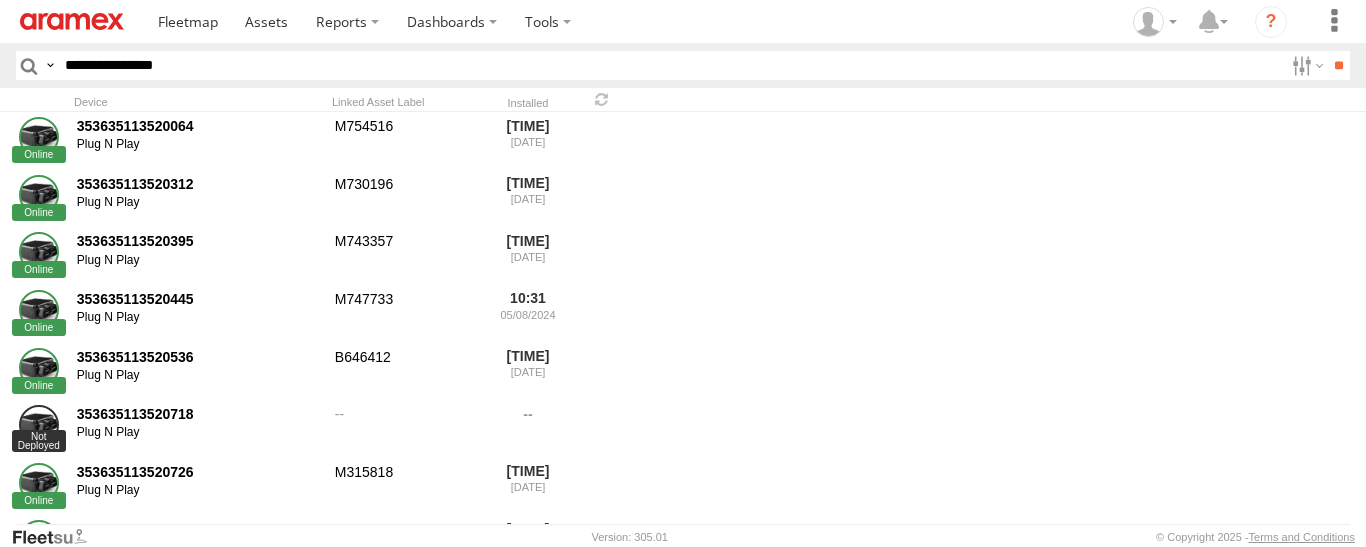 type on "**********" 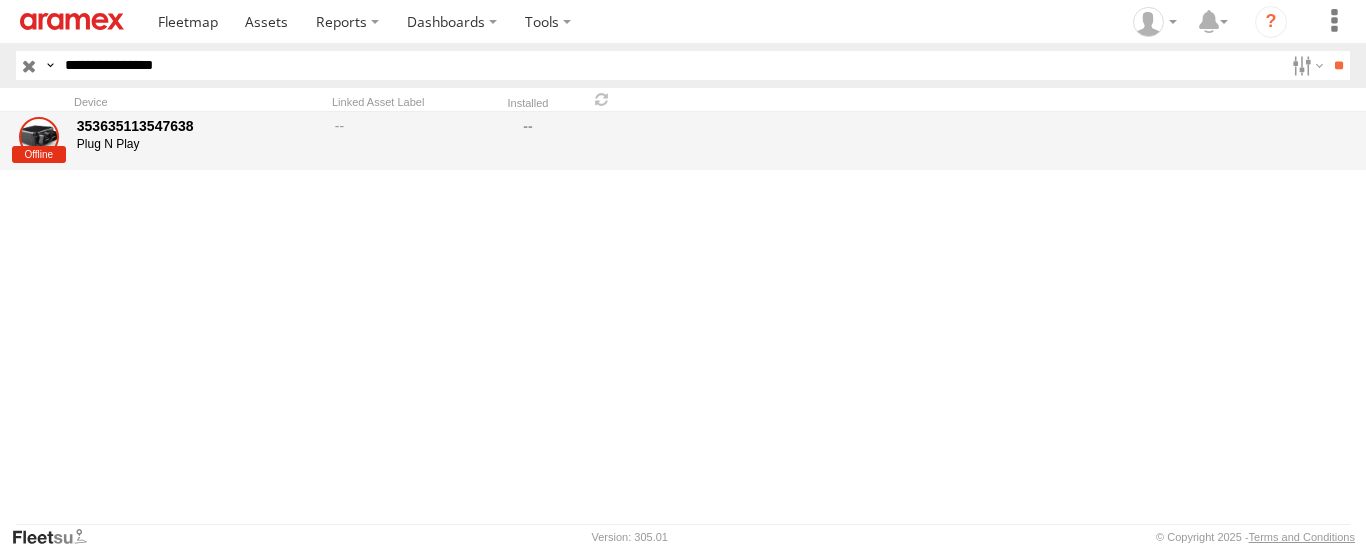 click on "353635113547638" at bounding box center [199, 126] 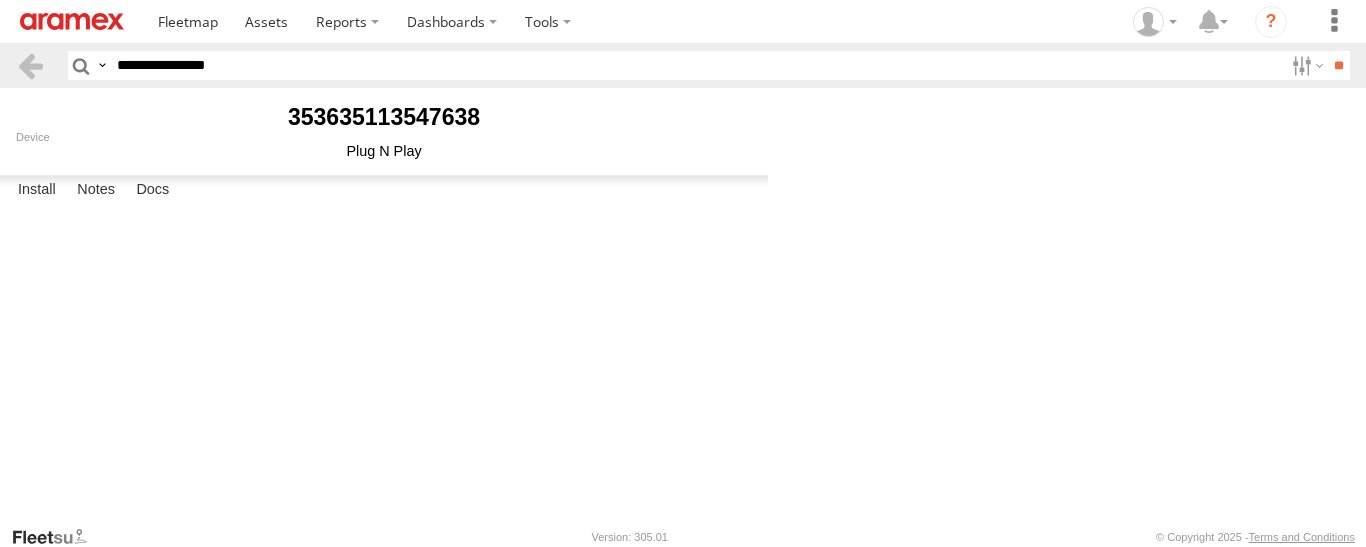 scroll, scrollTop: 0, scrollLeft: 0, axis: both 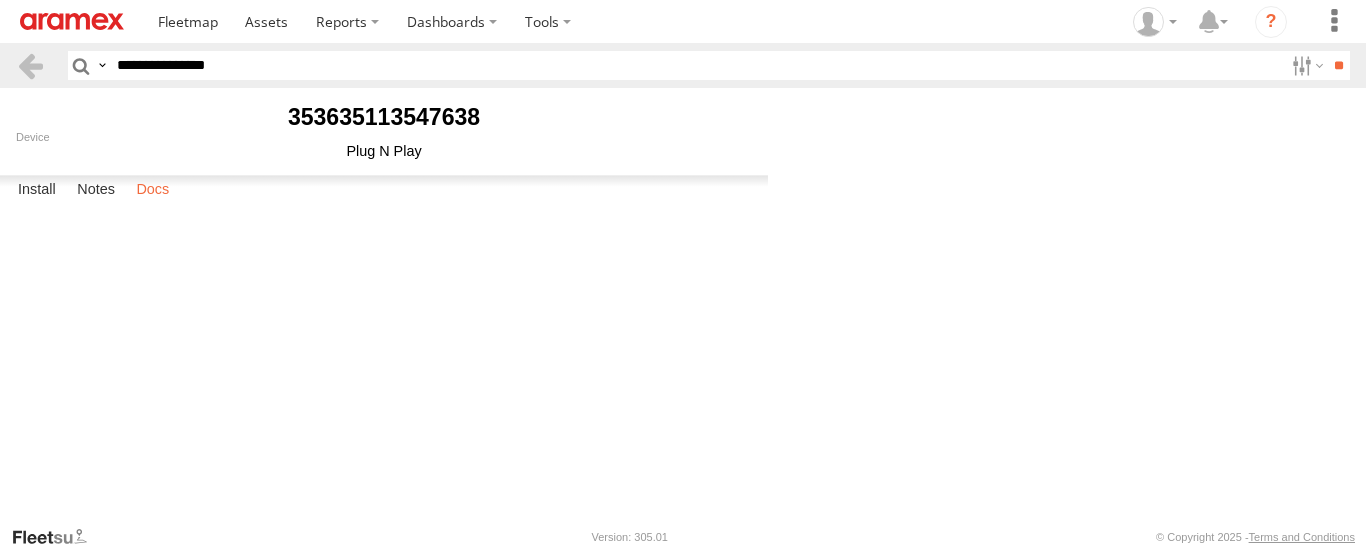 click on "Docs" at bounding box center [152, 190] 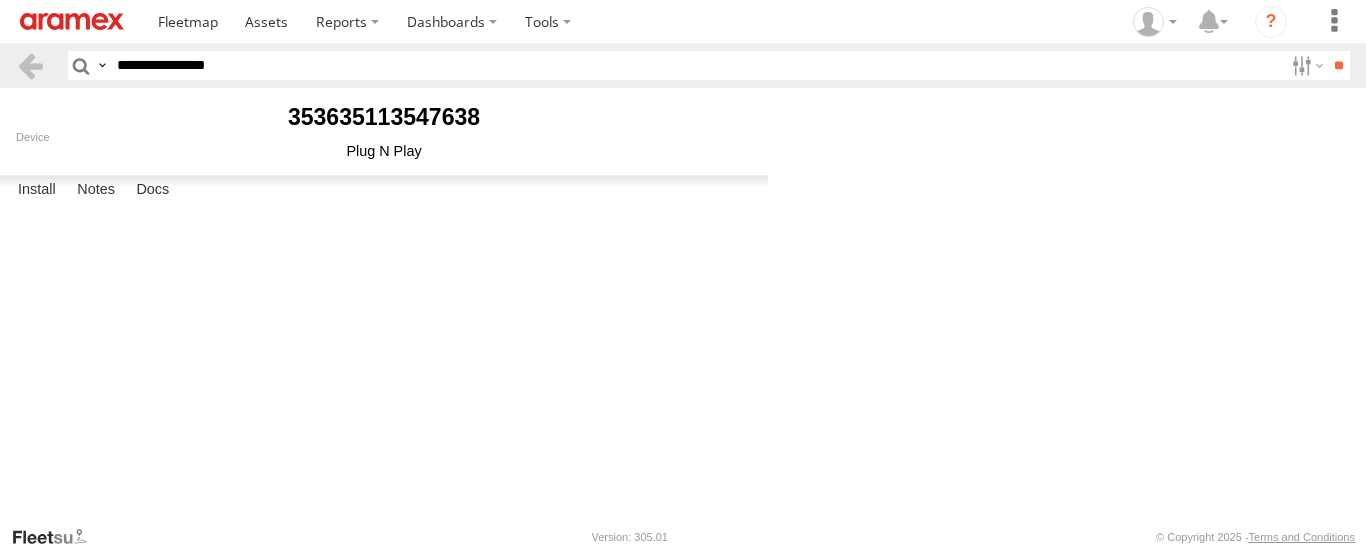 click on "**********" at bounding box center (696, 65) 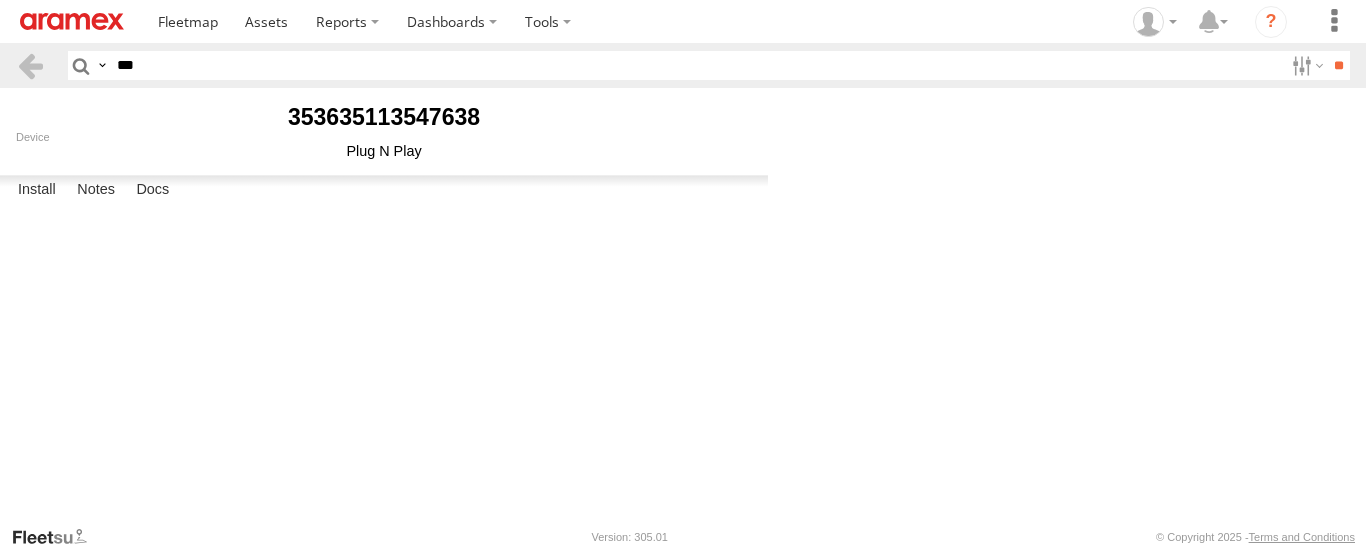 type on "***" 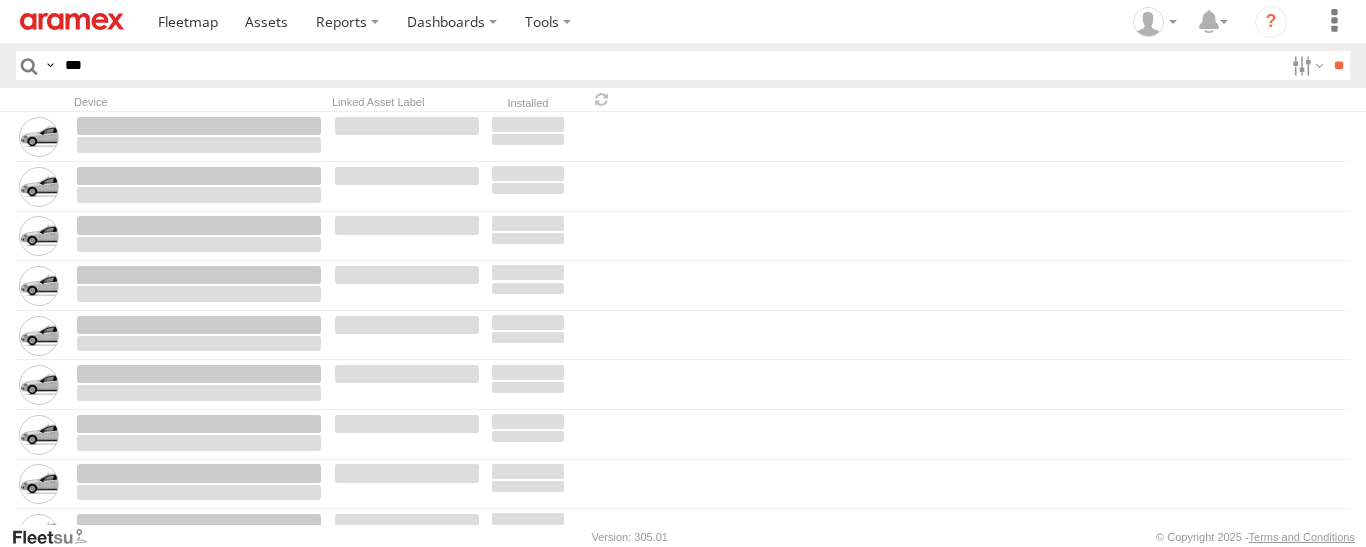 scroll, scrollTop: 0, scrollLeft: 0, axis: both 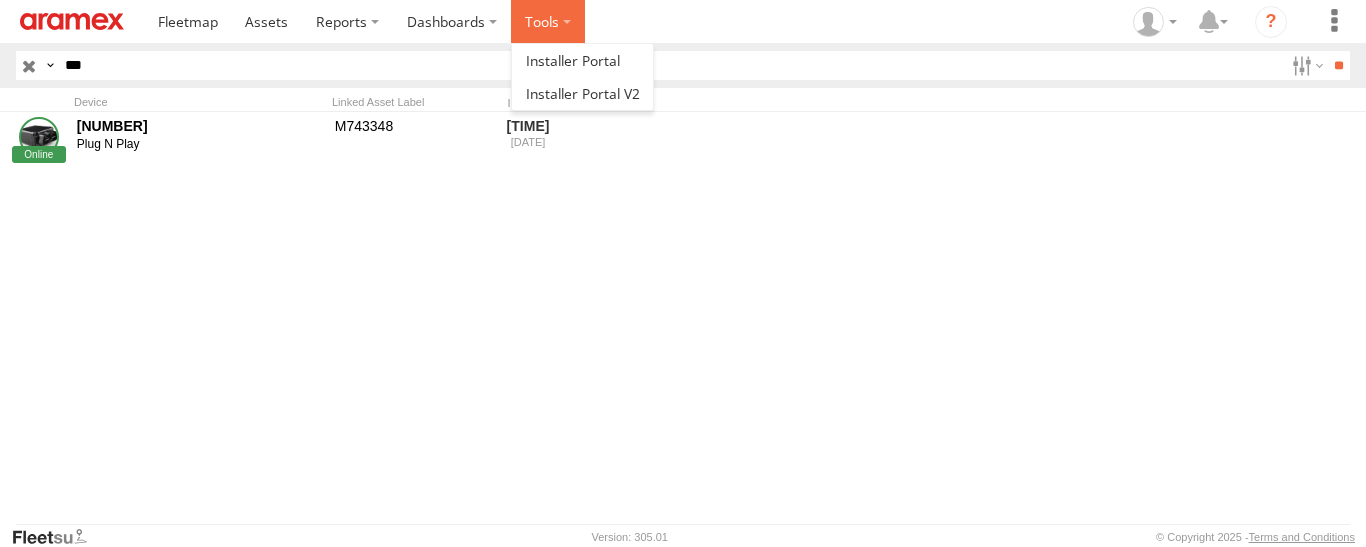 click at bounding box center (548, 21) 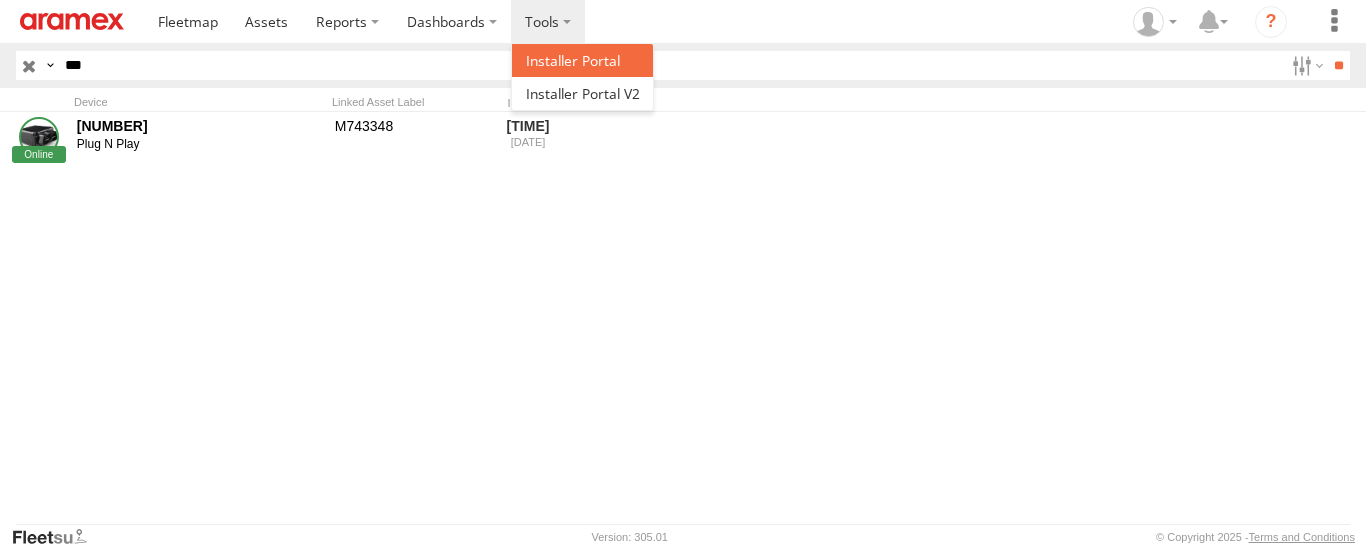click at bounding box center (573, 60) 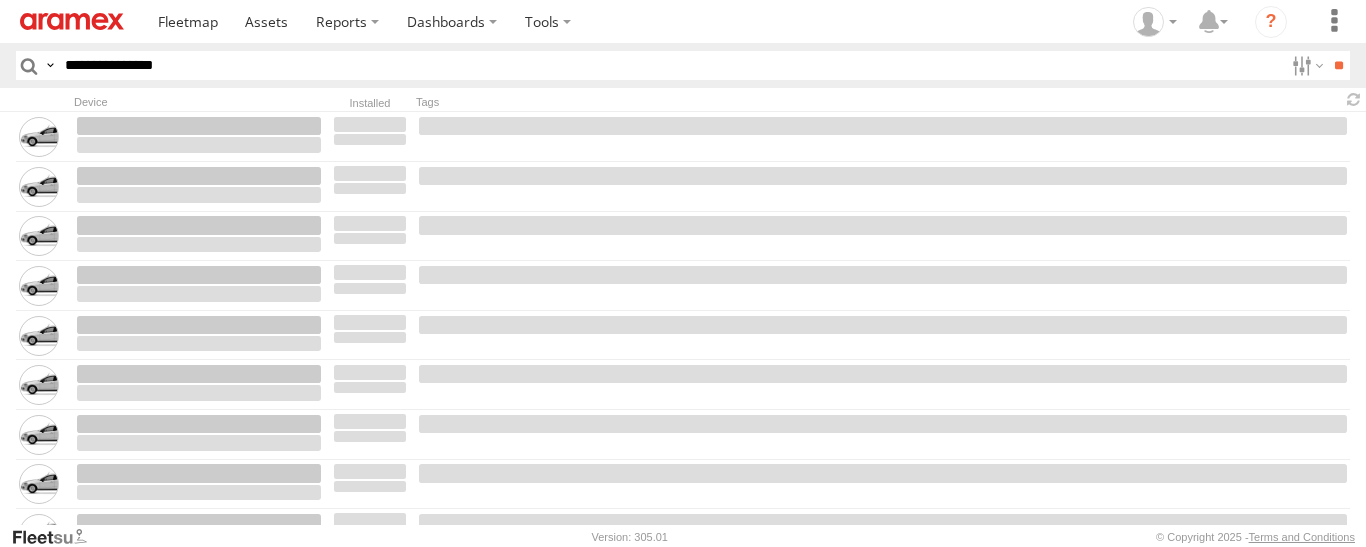 scroll, scrollTop: 0, scrollLeft: 0, axis: both 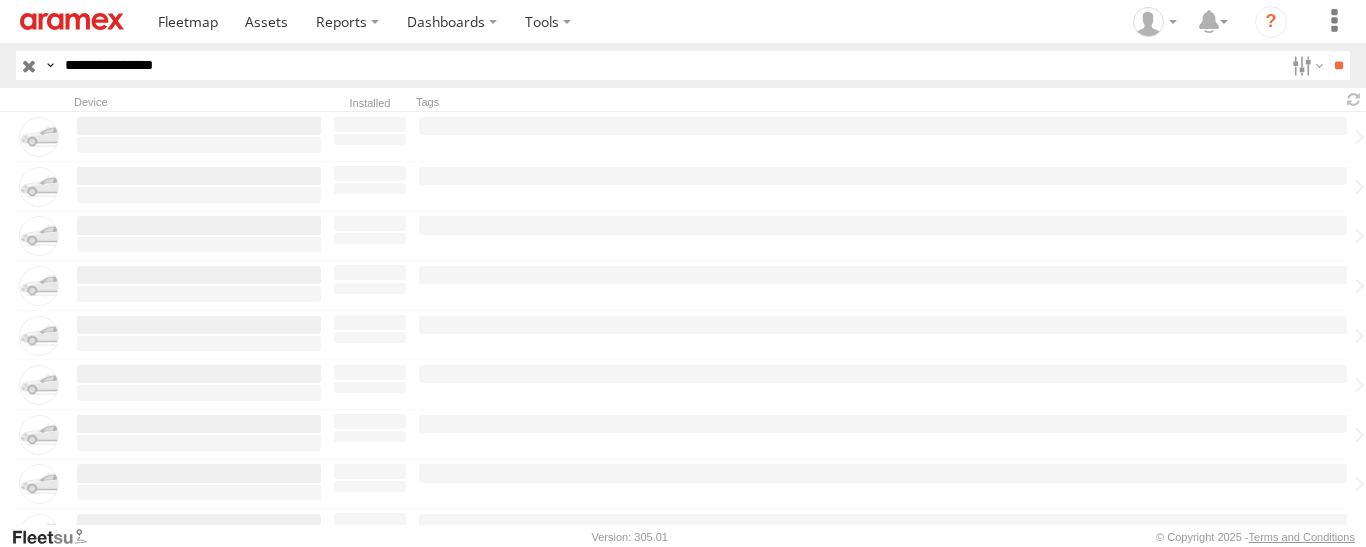 click on "**********" at bounding box center [670, 65] 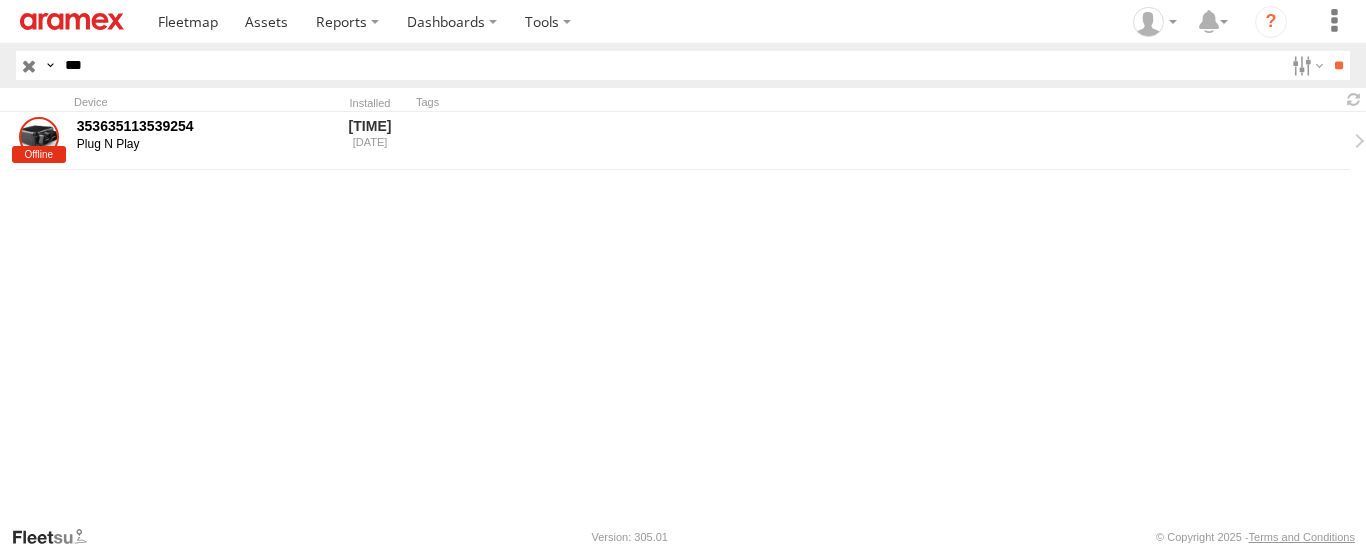 click on "**" at bounding box center (1338, 65) 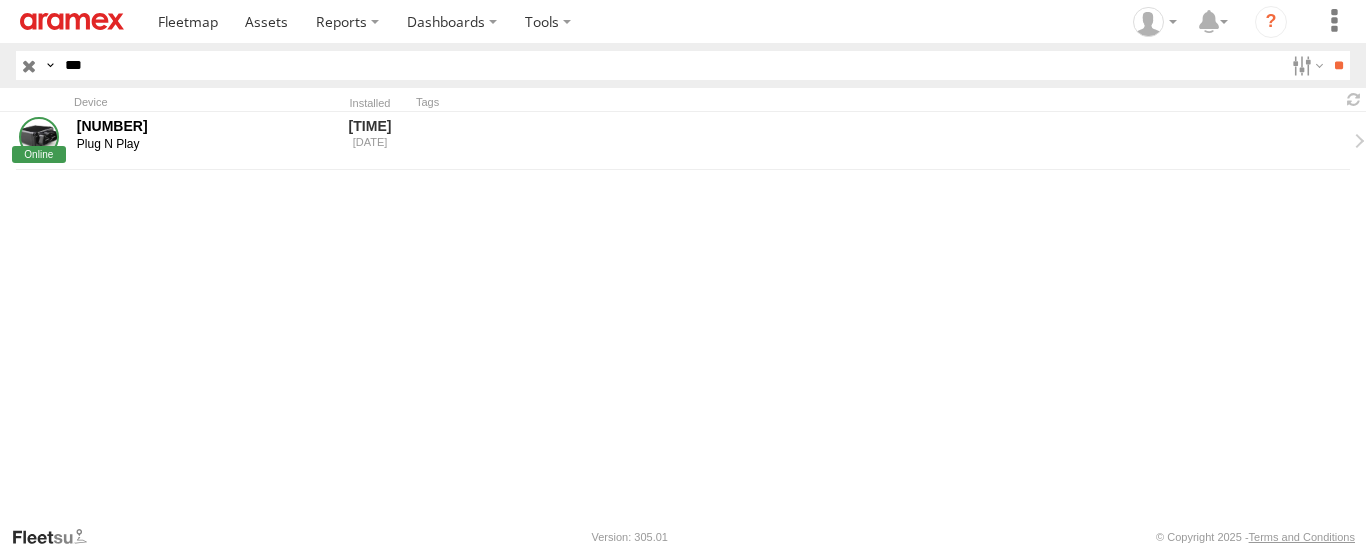 drag, startPoint x: 101, startPoint y: 63, endPoint x: 50, endPoint y: 59, distance: 51.156624 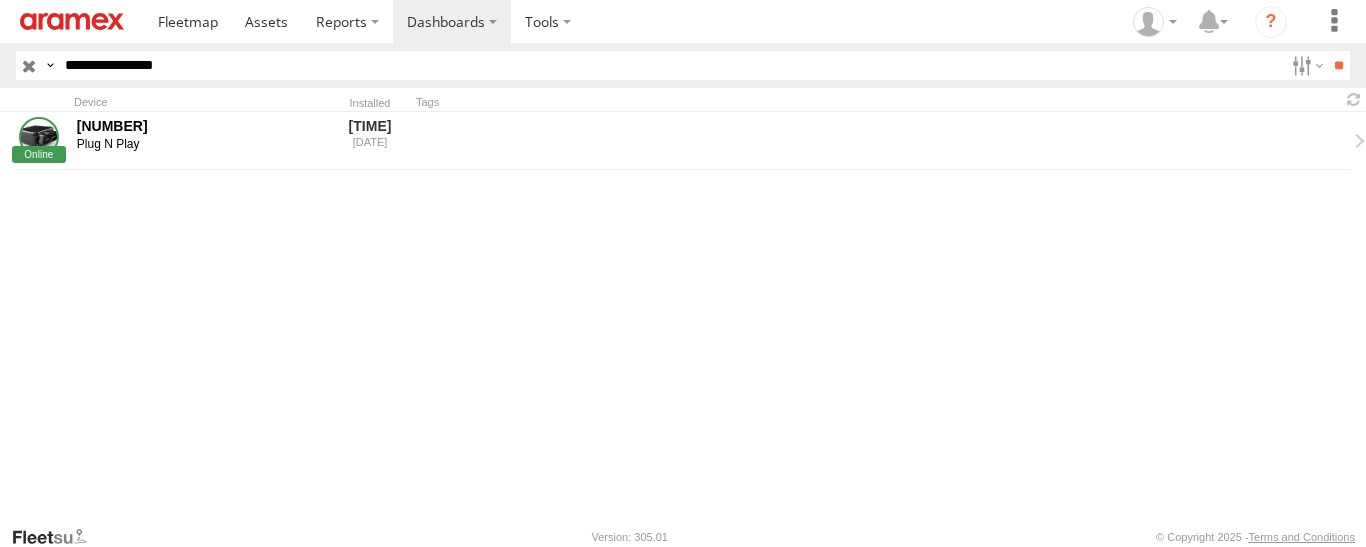click on "**" at bounding box center (1338, 65) 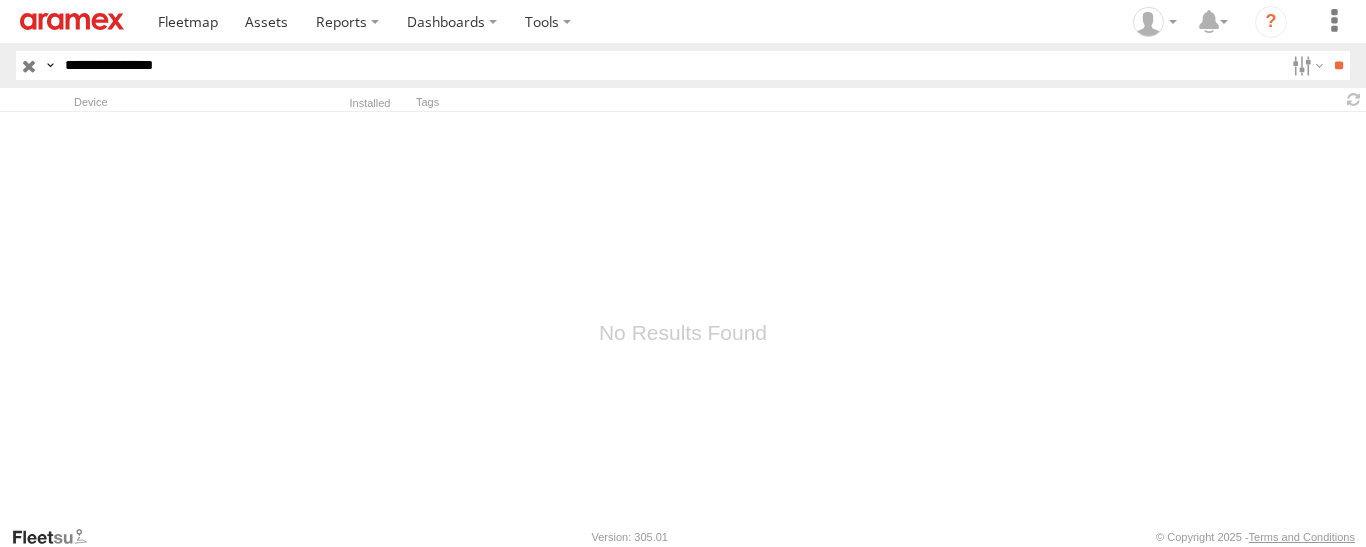 click on "**********" at bounding box center [670, 65] 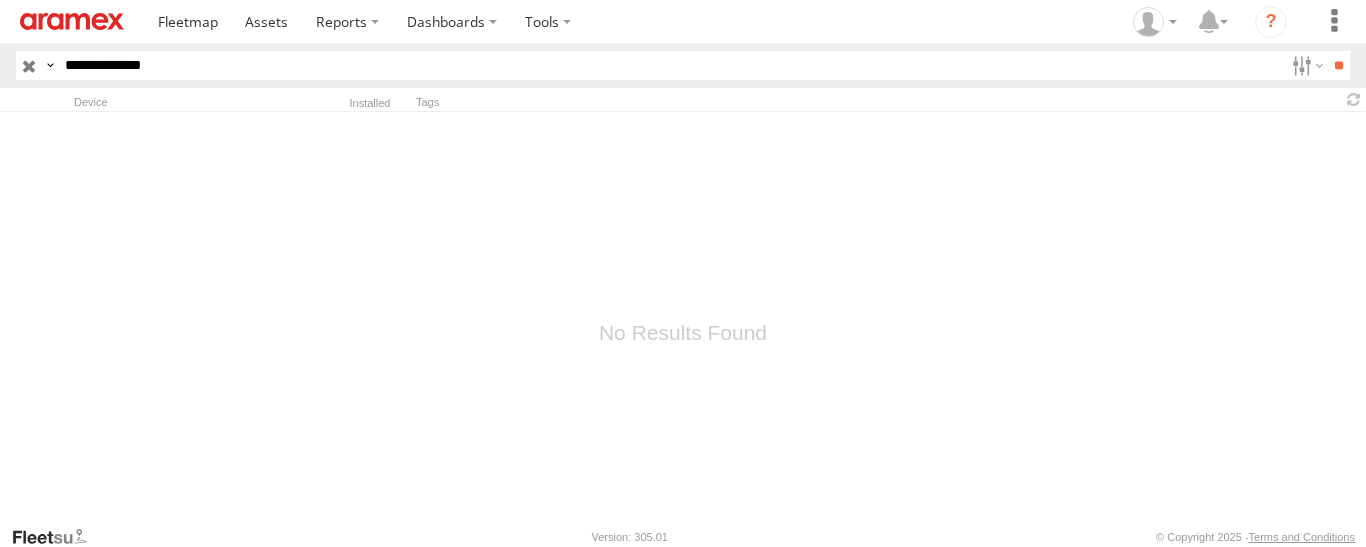 click on "**" at bounding box center (1338, 65) 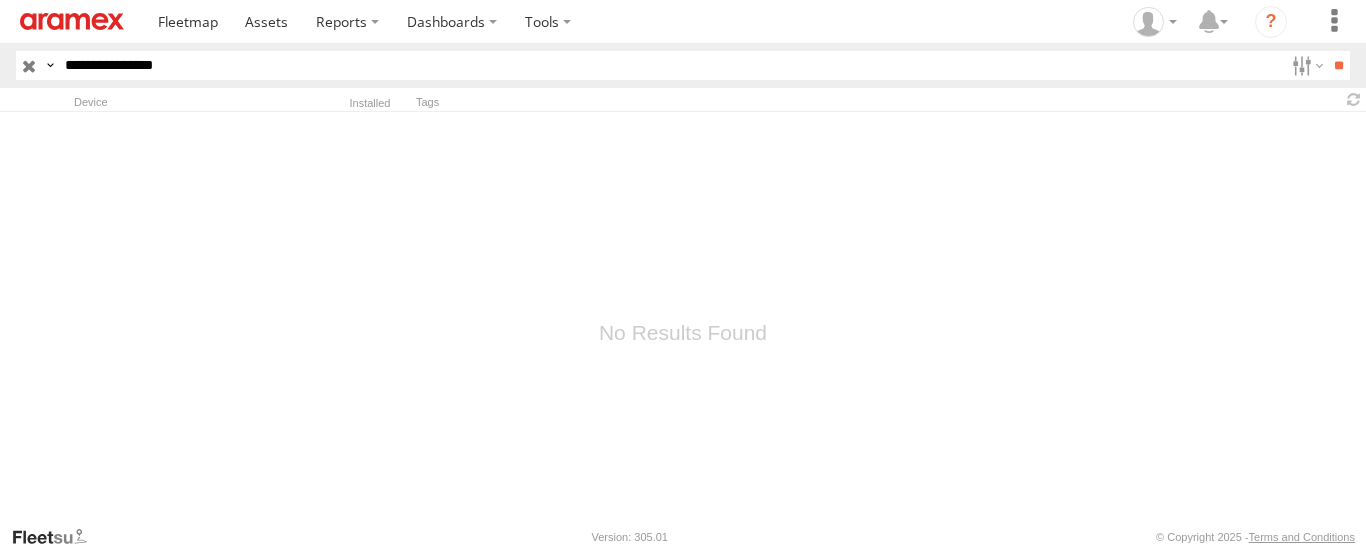 click on "**********" at bounding box center (670, 65) 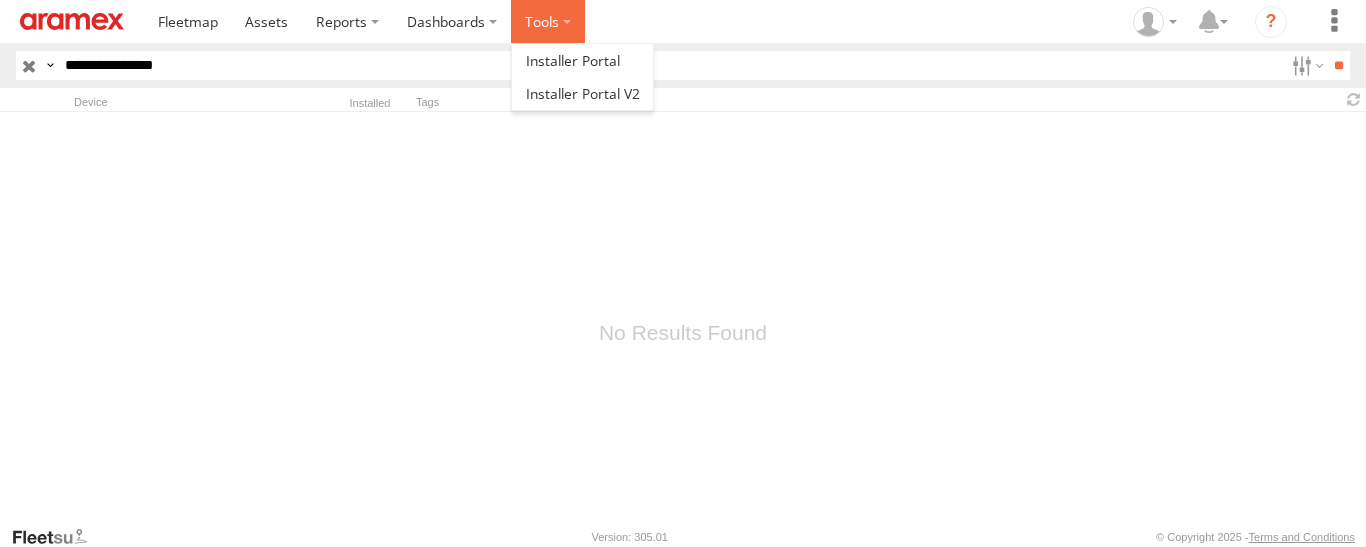 click at bounding box center [548, 21] 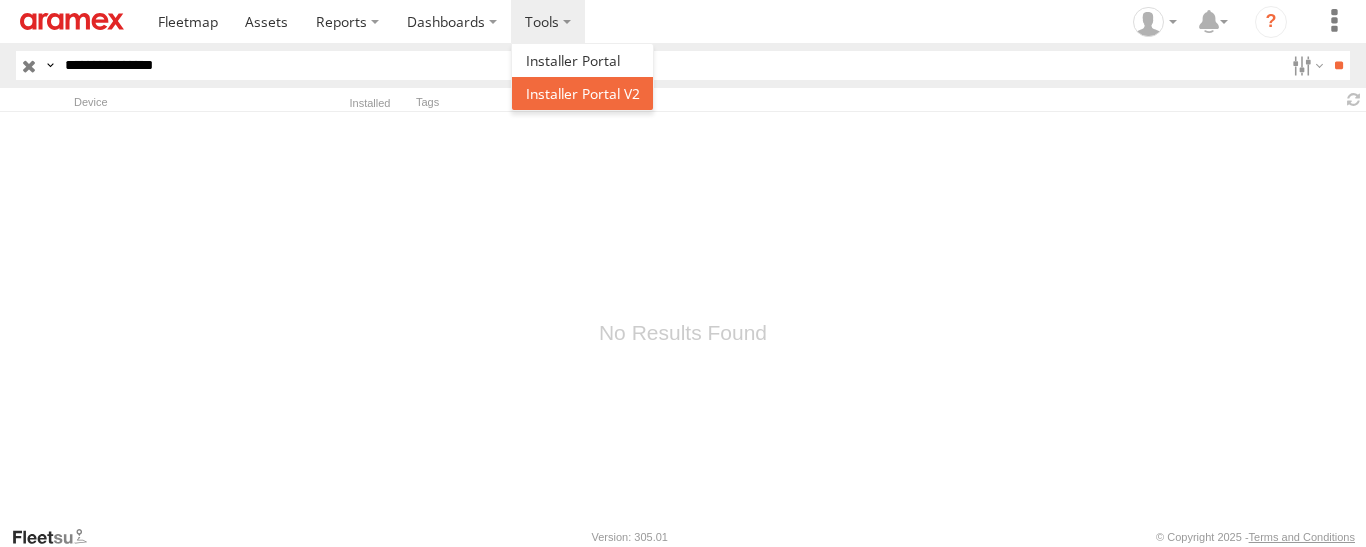 click at bounding box center [583, 93] 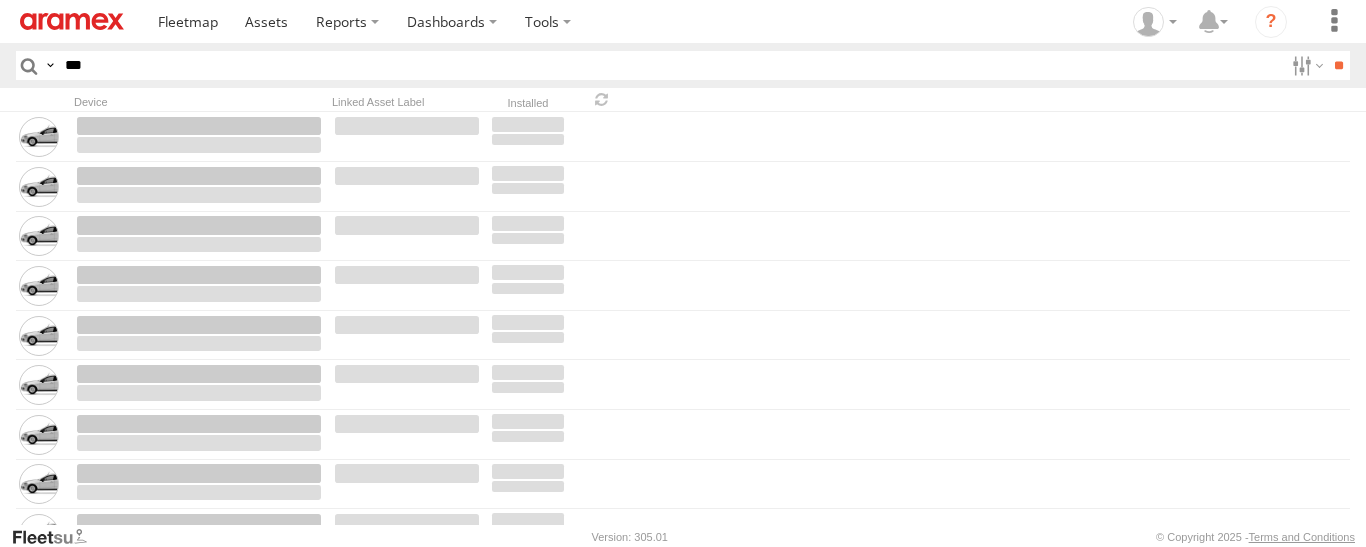 scroll, scrollTop: 0, scrollLeft: 0, axis: both 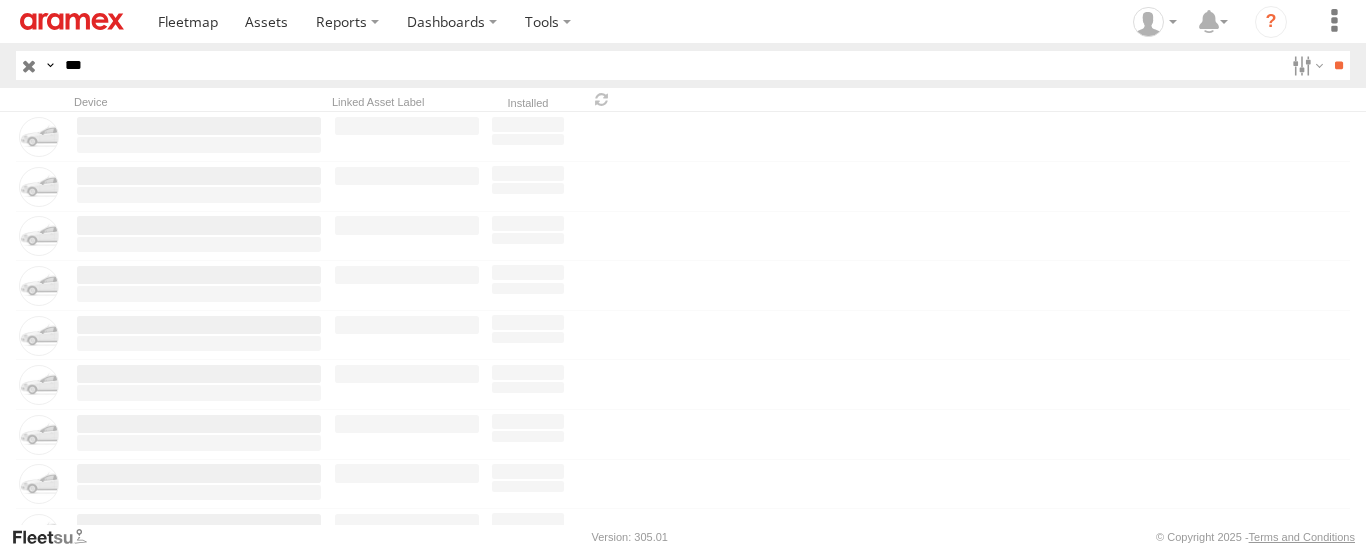 drag, startPoint x: 215, startPoint y: 64, endPoint x: 8, endPoint y: 50, distance: 207.47289 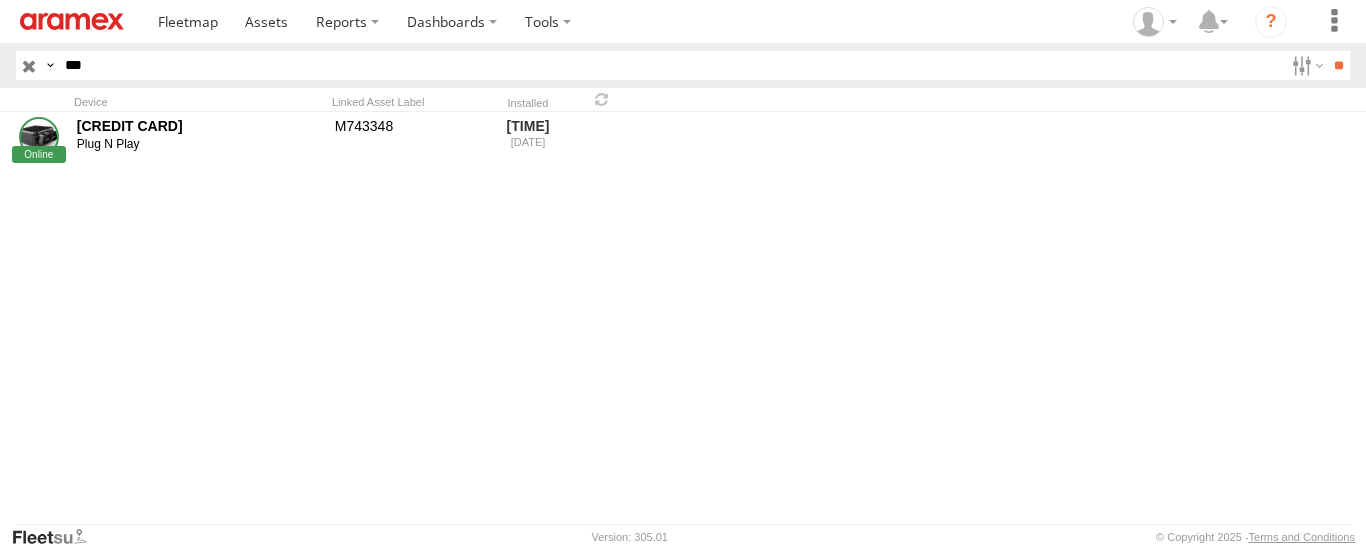 paste on "**********" 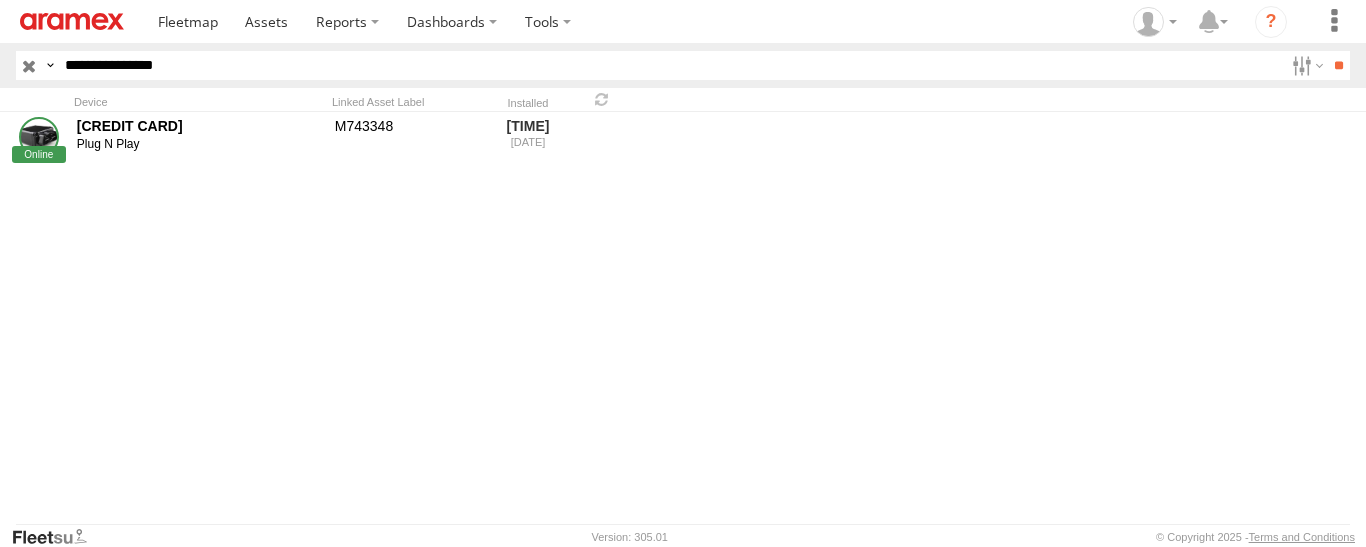 click on "**" at bounding box center [1338, 65] 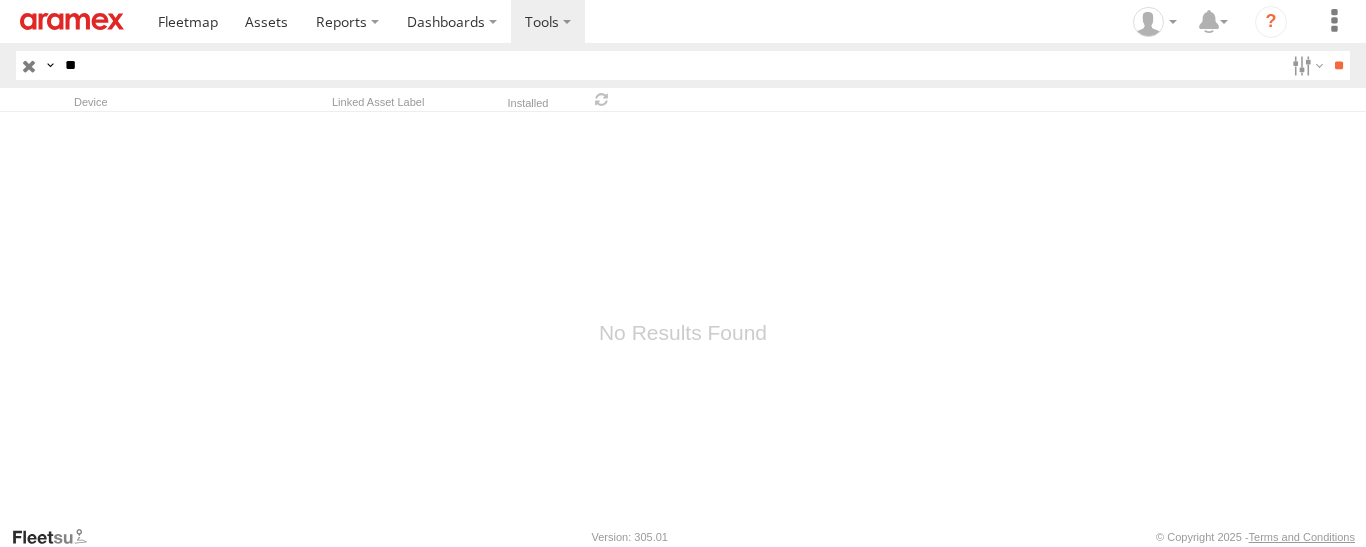 type on "*" 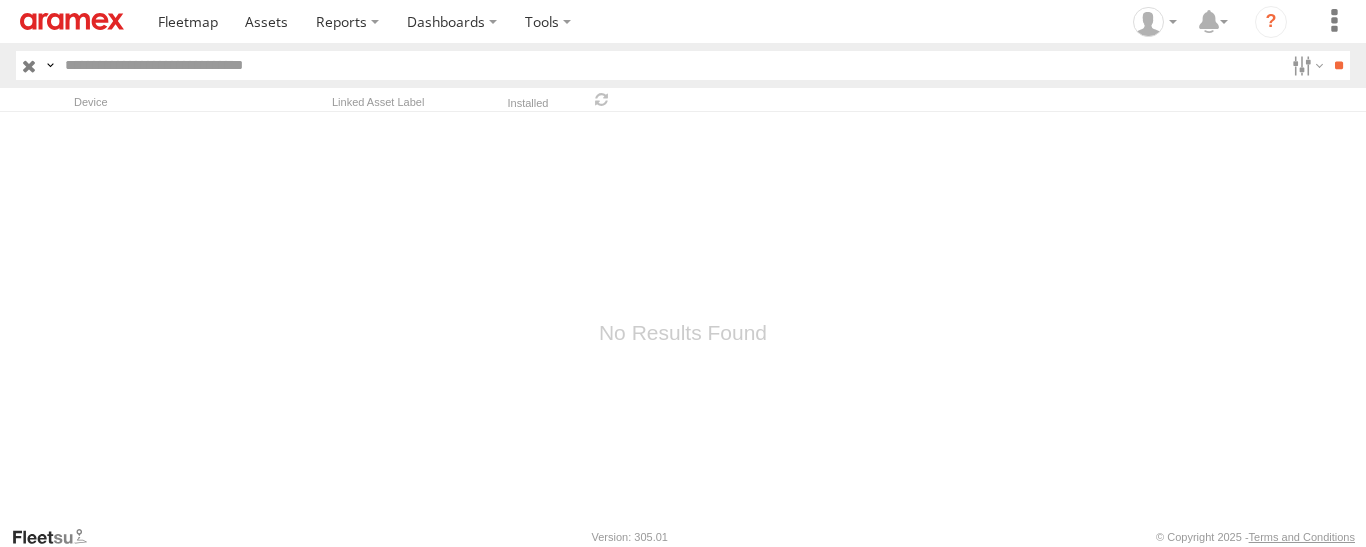 type 